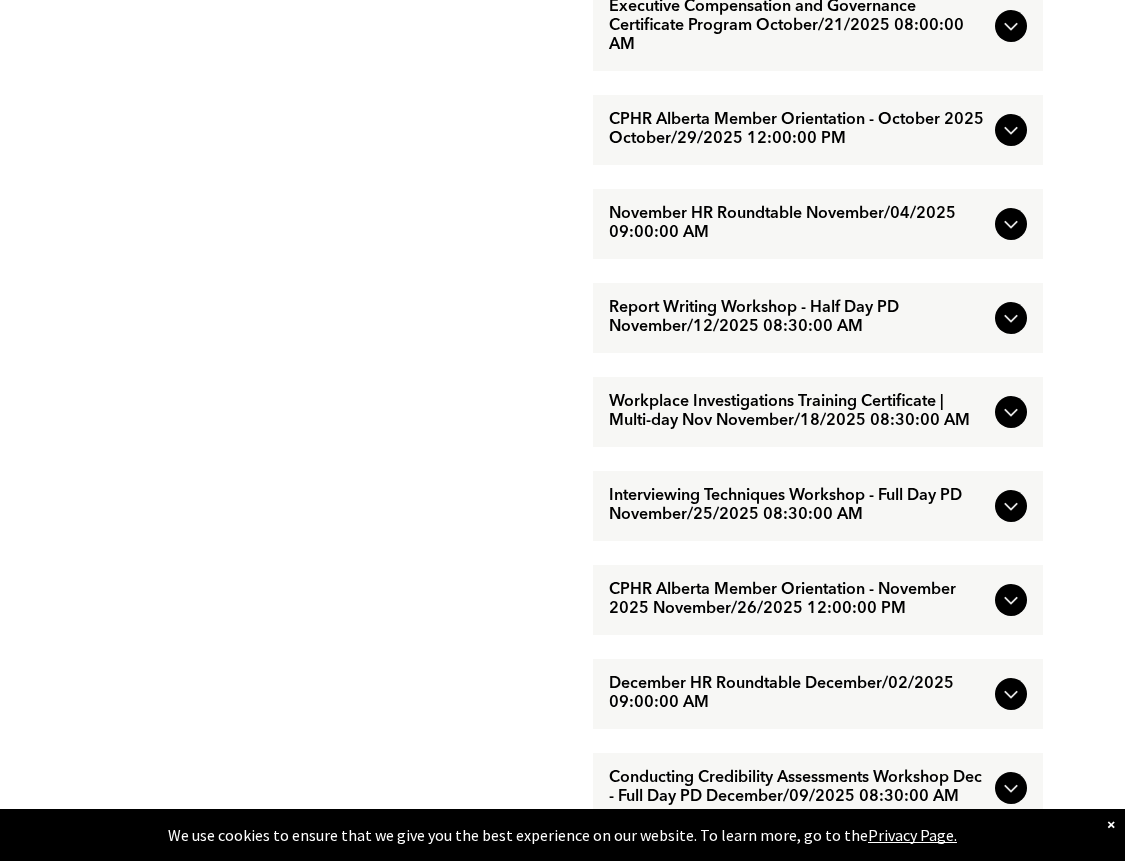 scroll, scrollTop: 1600, scrollLeft: 0, axis: vertical 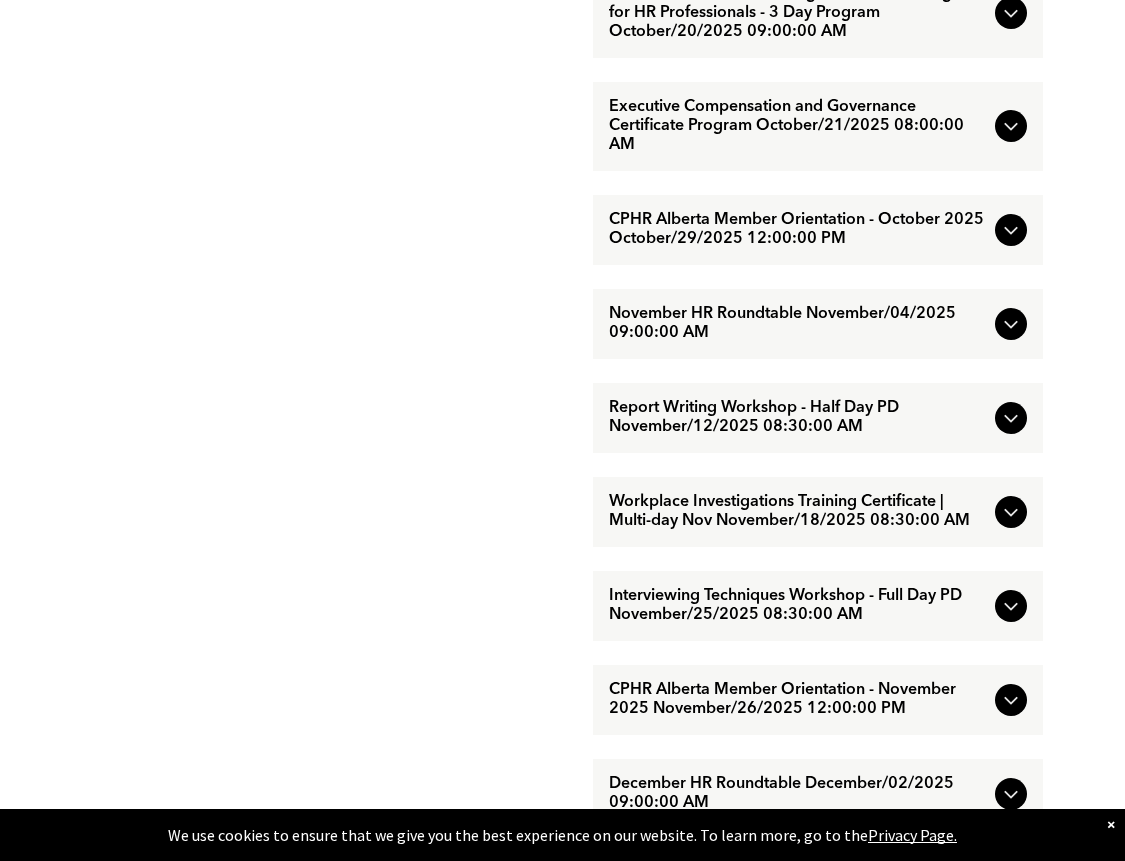 click 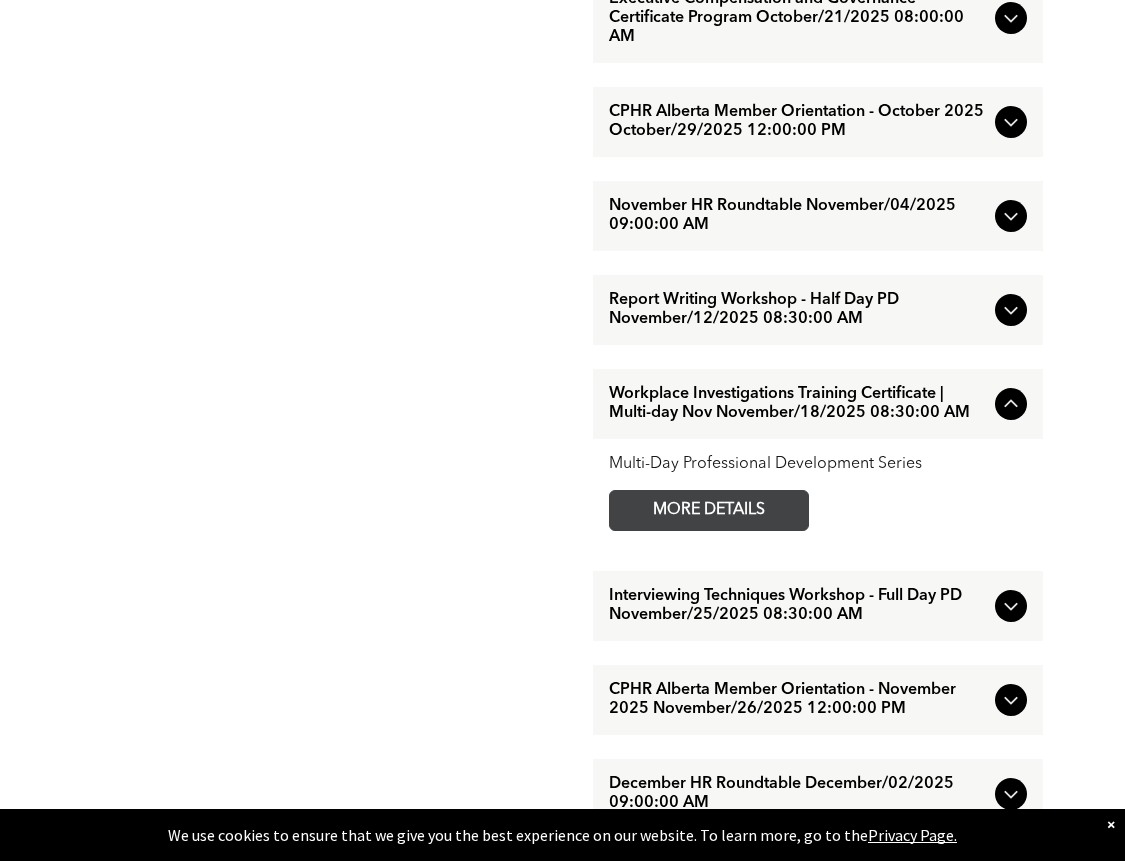 click on "MORE DETAILS" at bounding box center [709, 510] 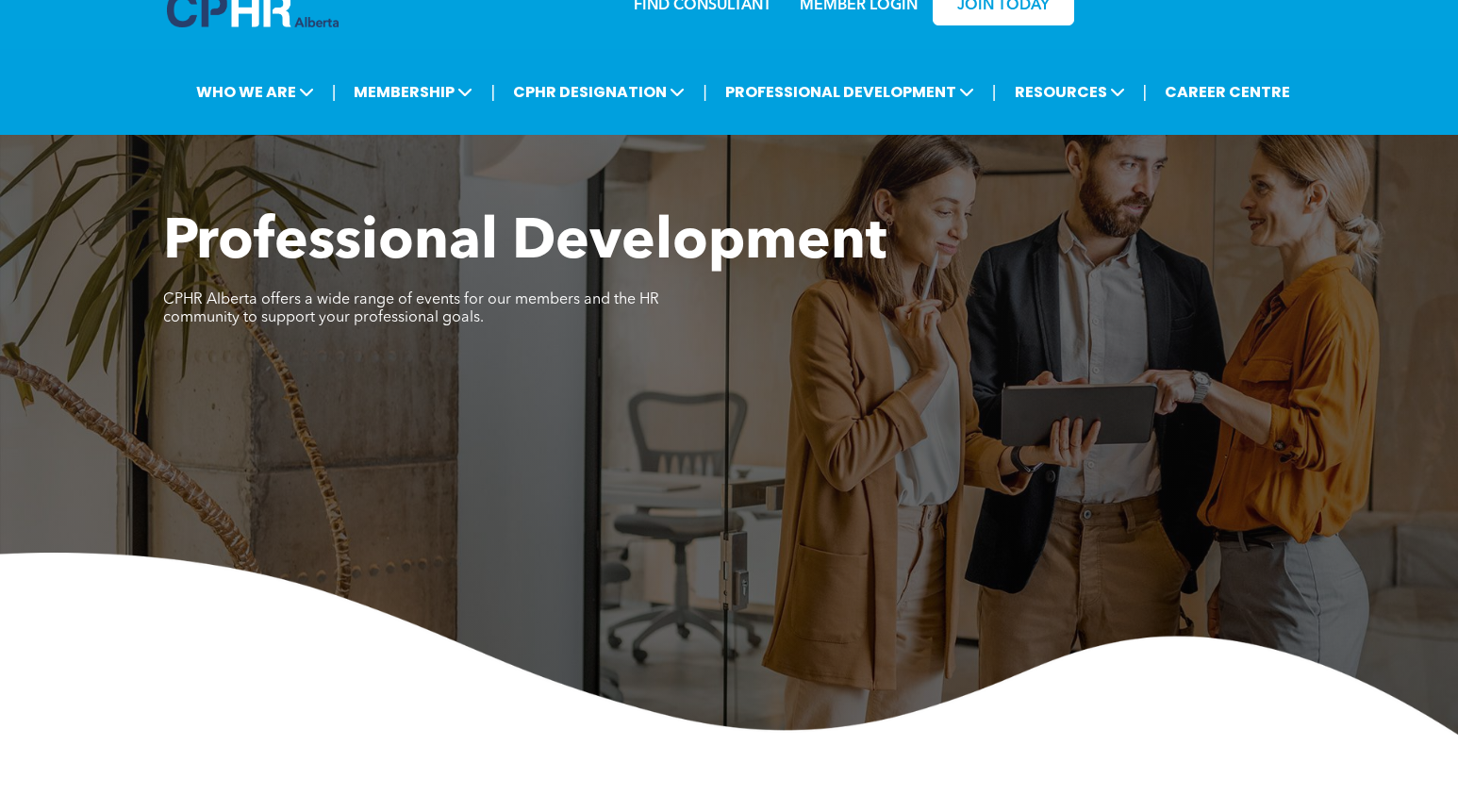 scroll, scrollTop: 0, scrollLeft: 0, axis: both 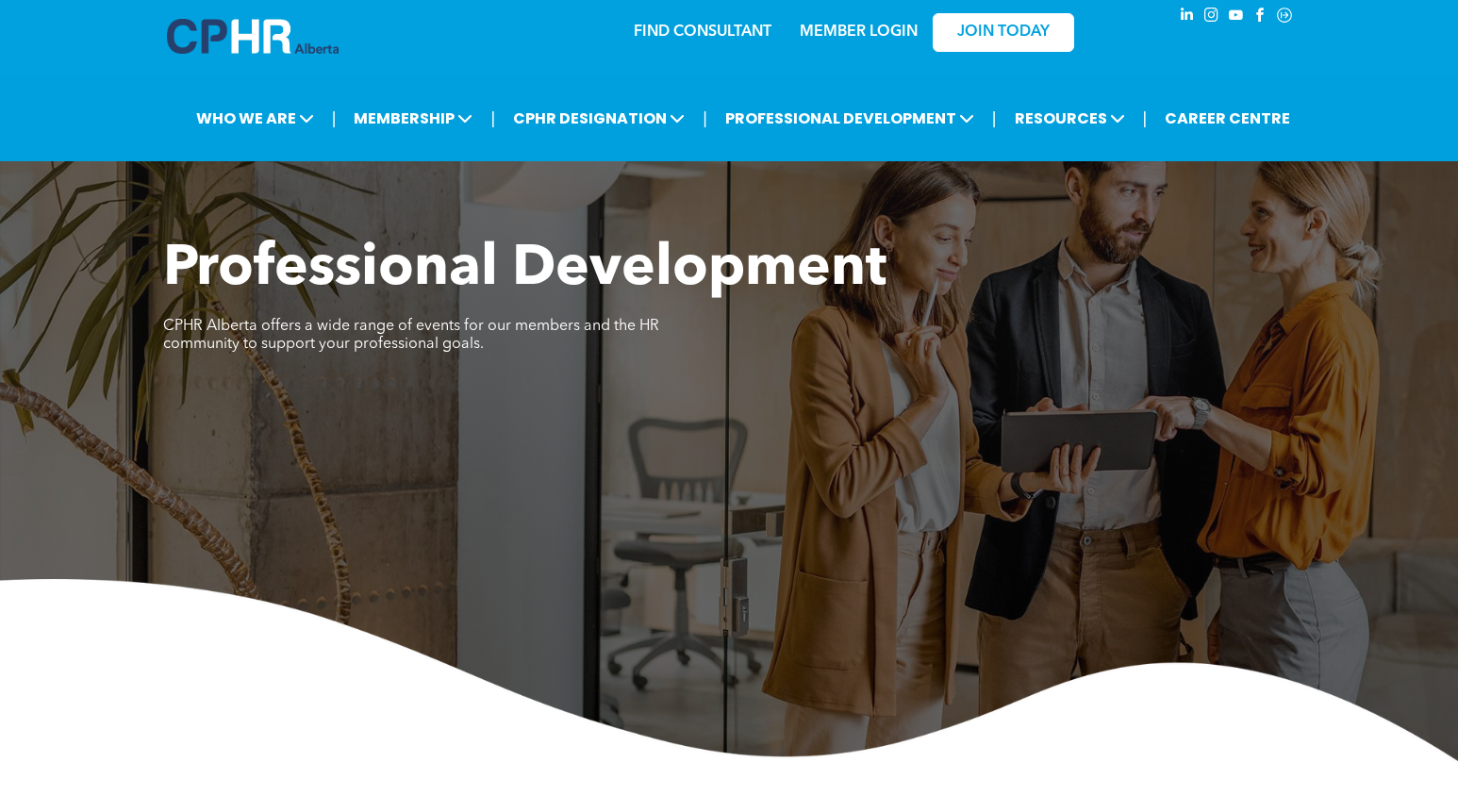 click on "FIND CONSULTANT" at bounding box center [703, 32] 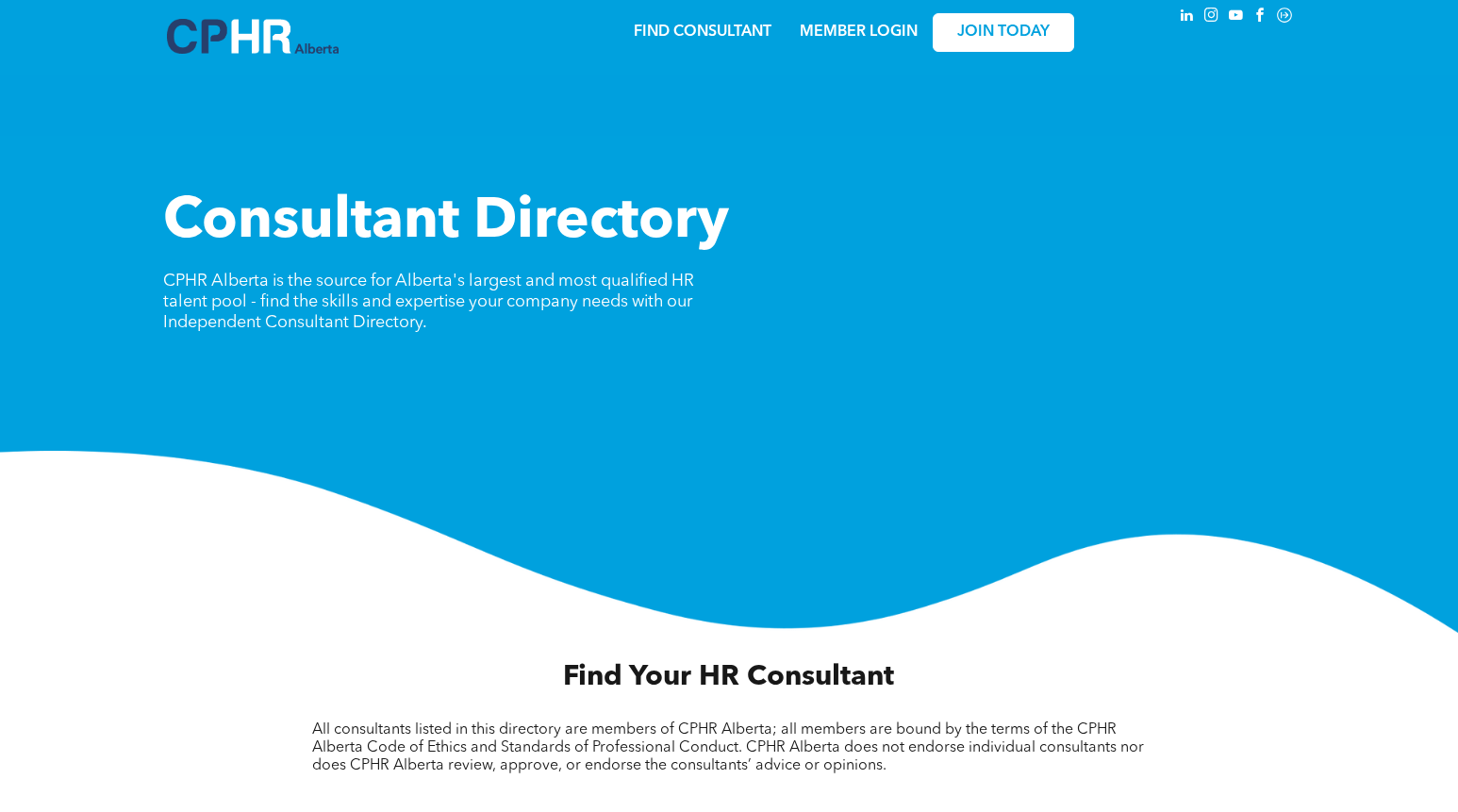 scroll, scrollTop: 0, scrollLeft: 0, axis: both 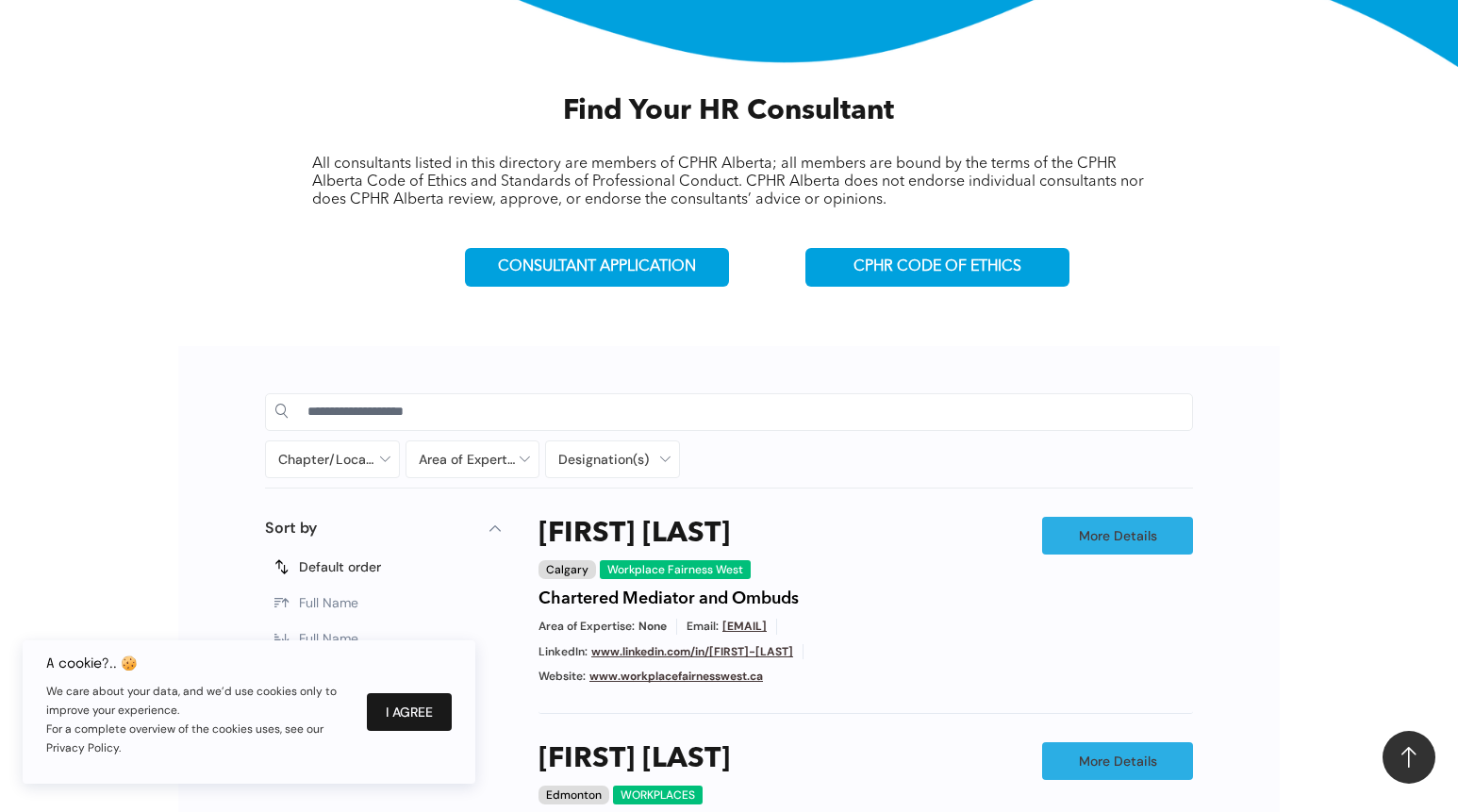 click on "I Agree" at bounding box center (409, 712) 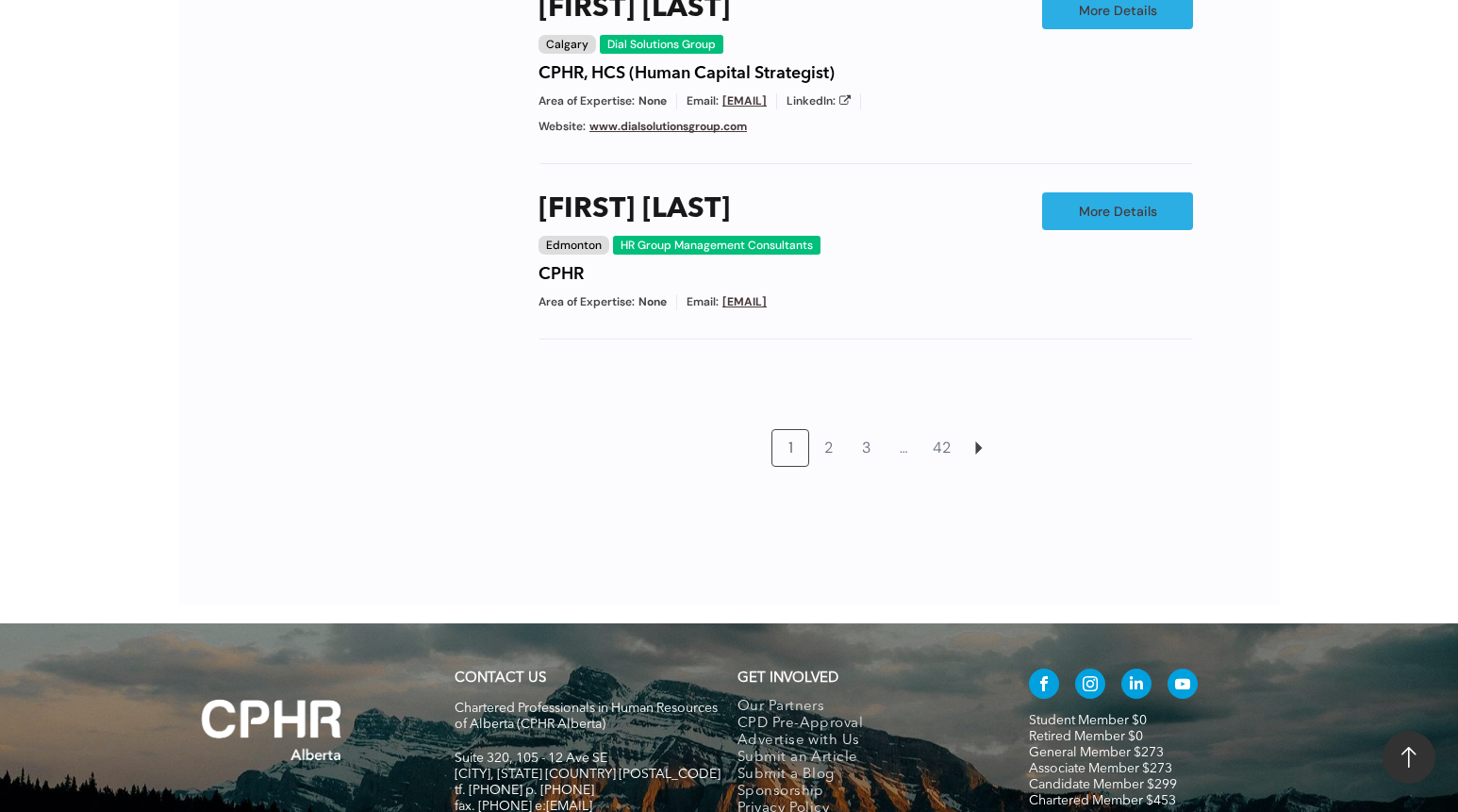scroll, scrollTop: 1792, scrollLeft: 0, axis: vertical 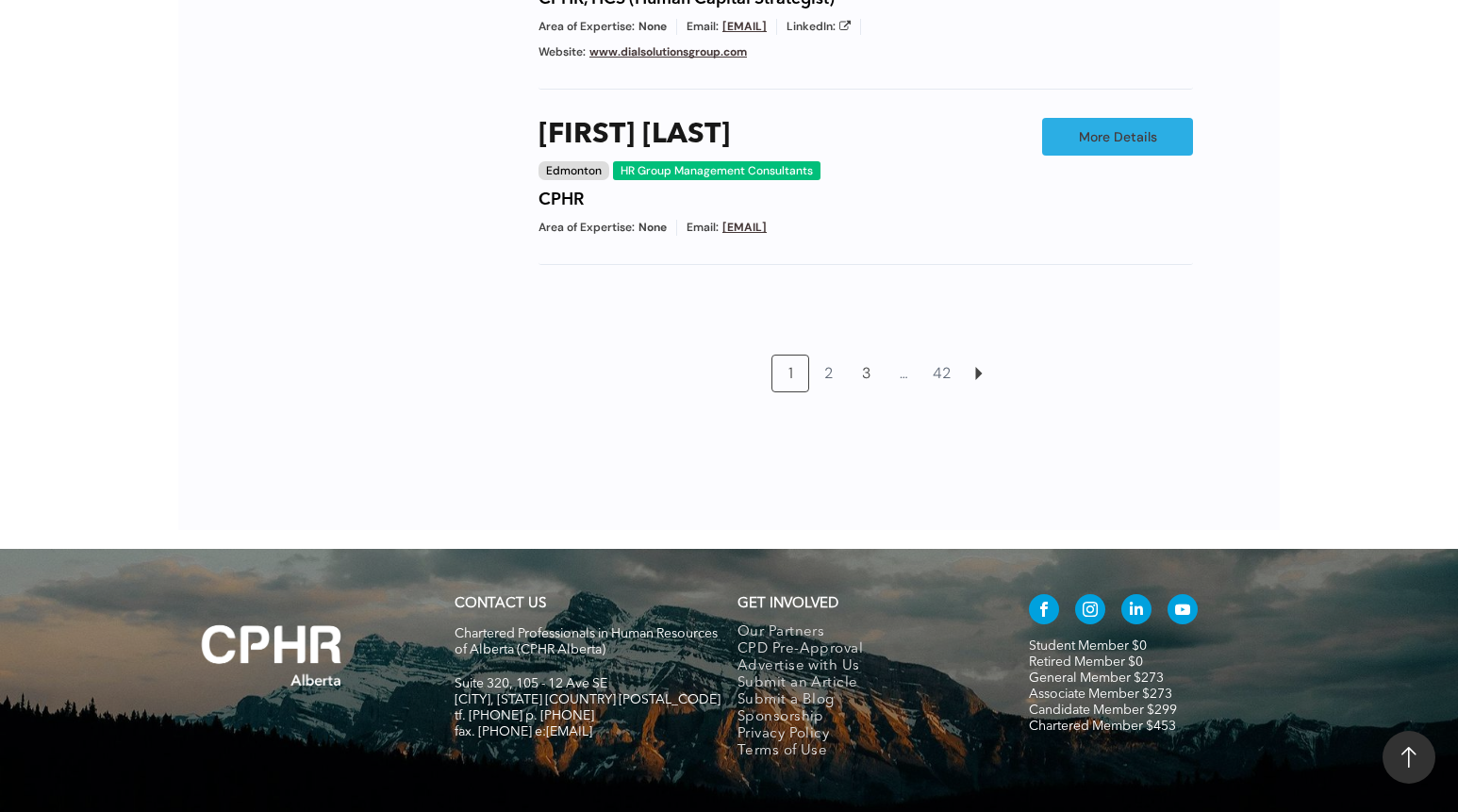 click on "3" at bounding box center (866, 373) 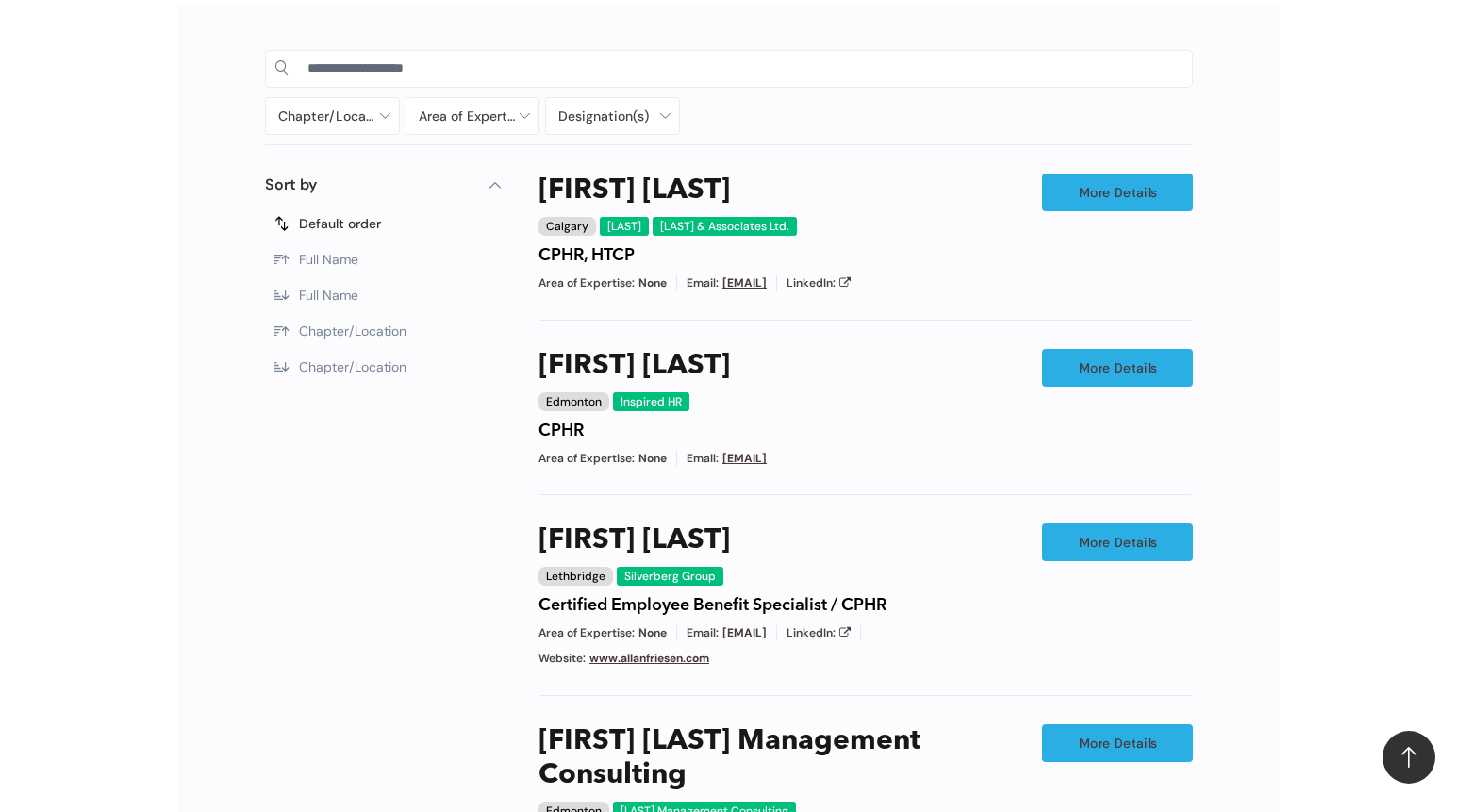 scroll, scrollTop: 815, scrollLeft: 0, axis: vertical 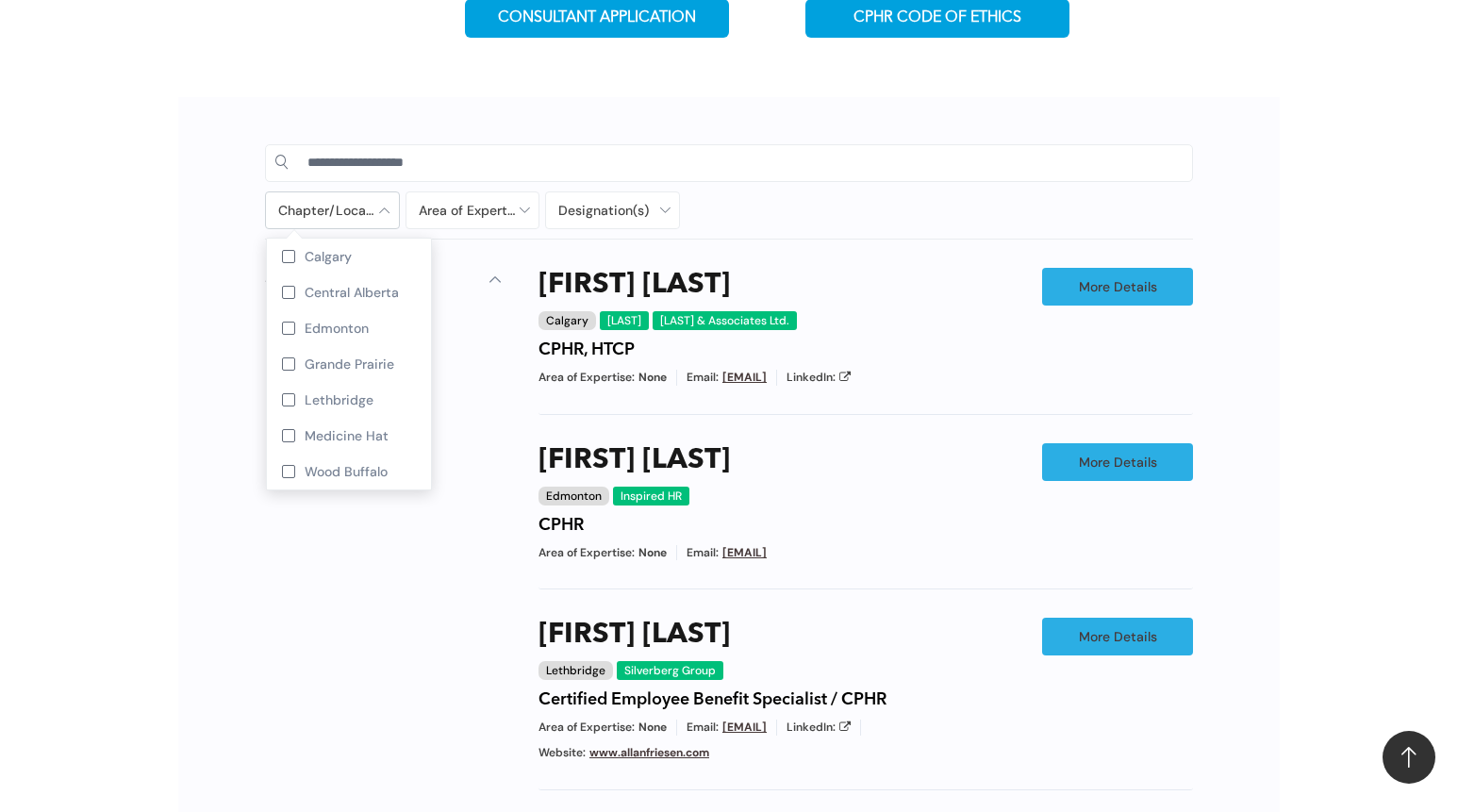 click at bounding box center (332, 210) 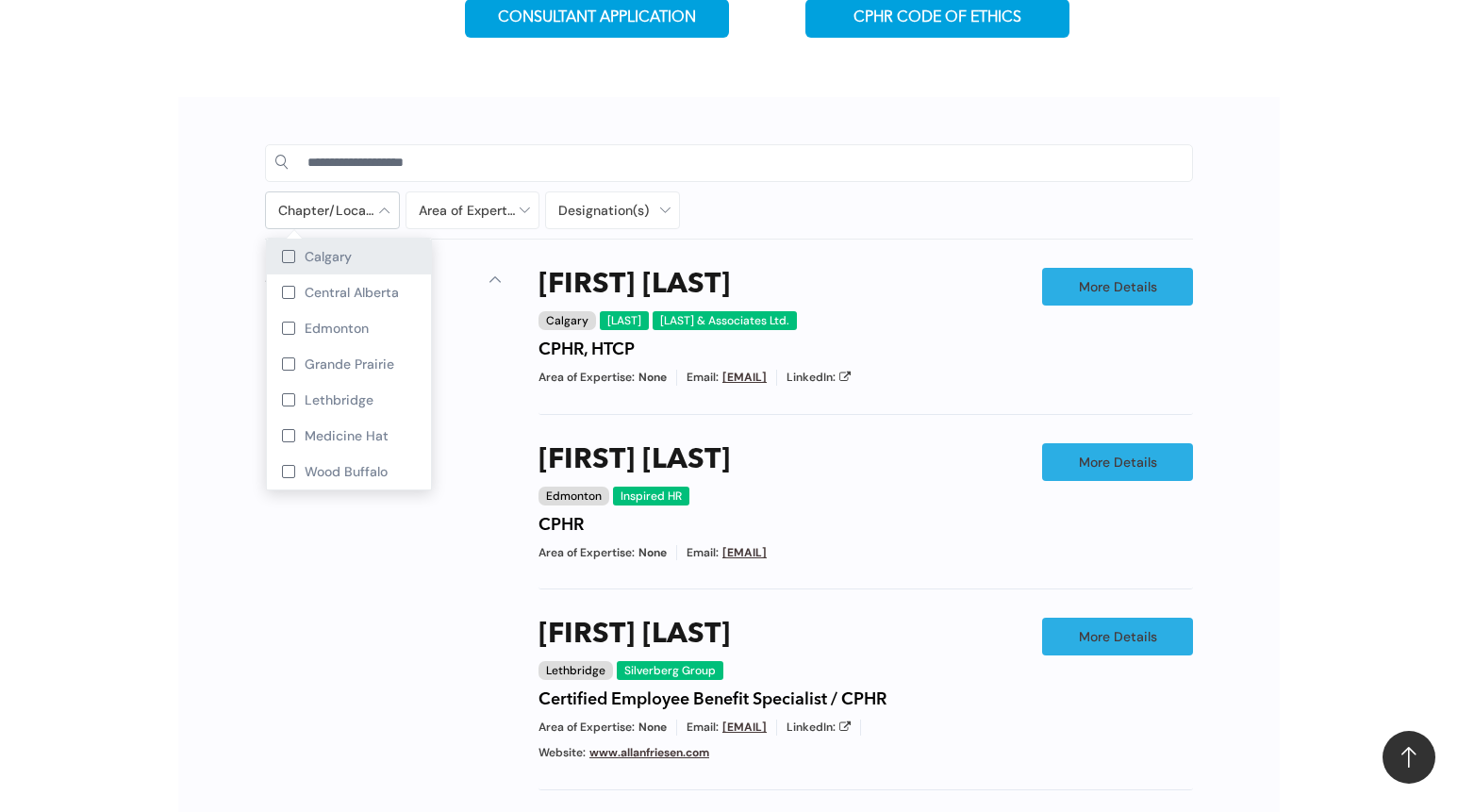 click on "Calgary" at bounding box center (328, 257) 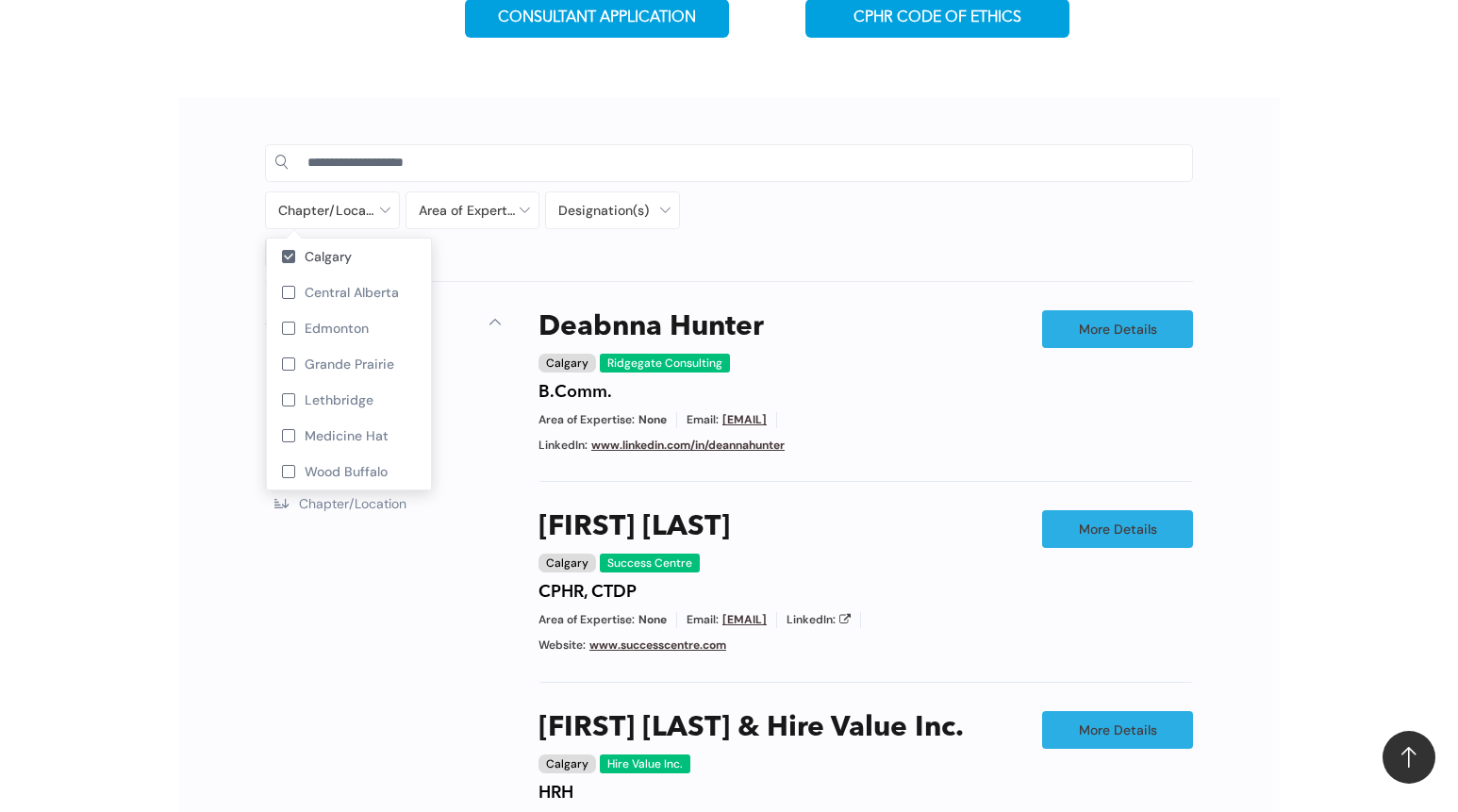 click on "Chapter/Location               Calgary   Central Alberta   Edmonton   Grande Prairie   Lethbridge   Medicine Hat   Wood Buffalo     No elements found. Consider changing the search query.   List is empty.      Area of Expertise
- Change Management
- Compensation and Benefits
- Diversity
- Employee Engagement / Team Building
- Executive / Leadership Coaching
- Governance
- Health and Safety
- Mediation
- Organizational Effectiveness
- Performance Management
- Project Management
- Recruitment   Career Development / Outplacement   Career Development/Outplacement   Change Management   Compensation and Benefits   Diversity   Employee Engagement / Team Building   Executive / Leadership Coaching   Executive Search   Executive/Leadership Coaching   Governance   HR Information Systems   Health and Safety   Investigations   Labour Relations   Leadership Communication   Learning and Development   M&A Integration   Mediation   None   Onboarding and Retention" at bounding box center [729, 836] 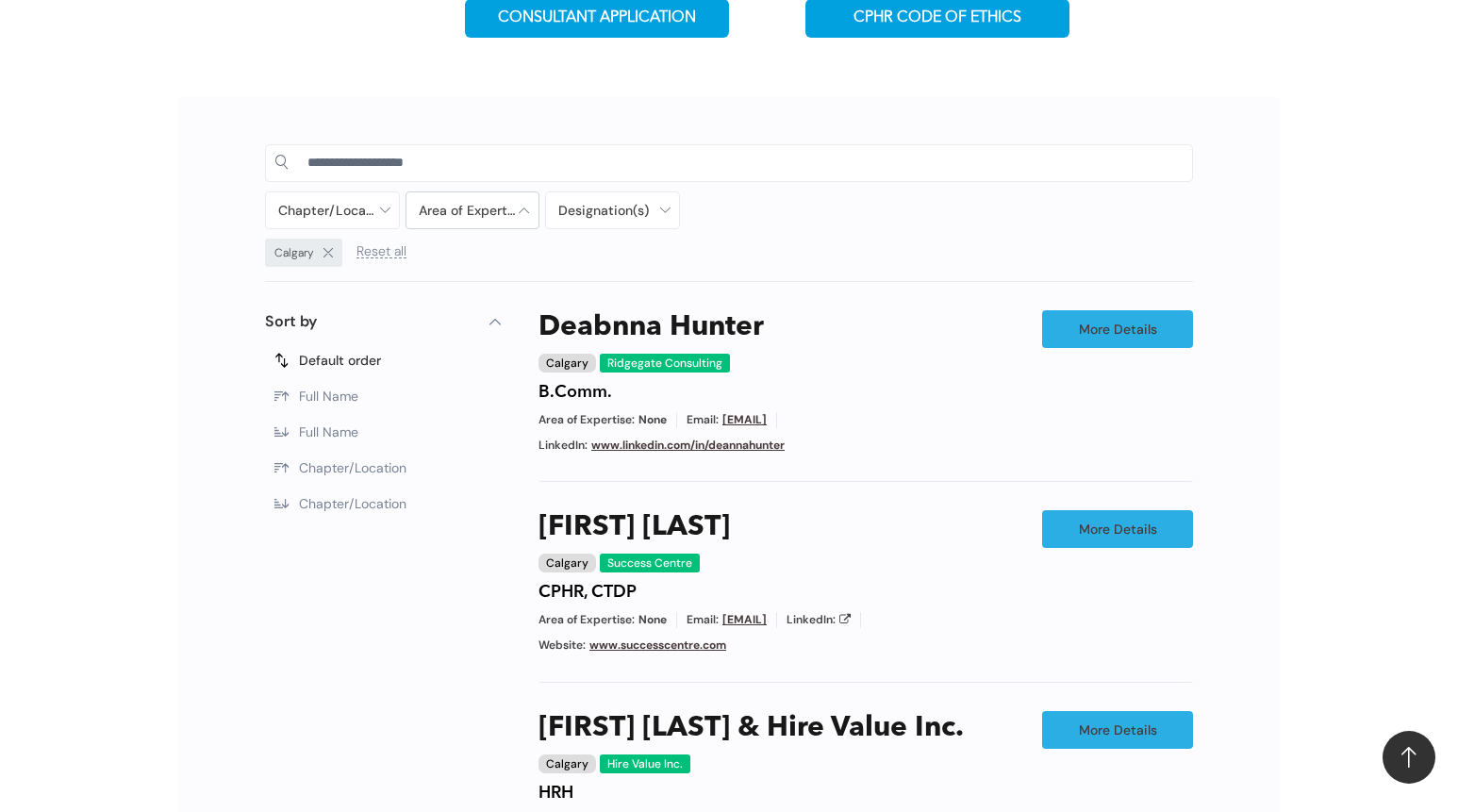 click at bounding box center [472, 210] 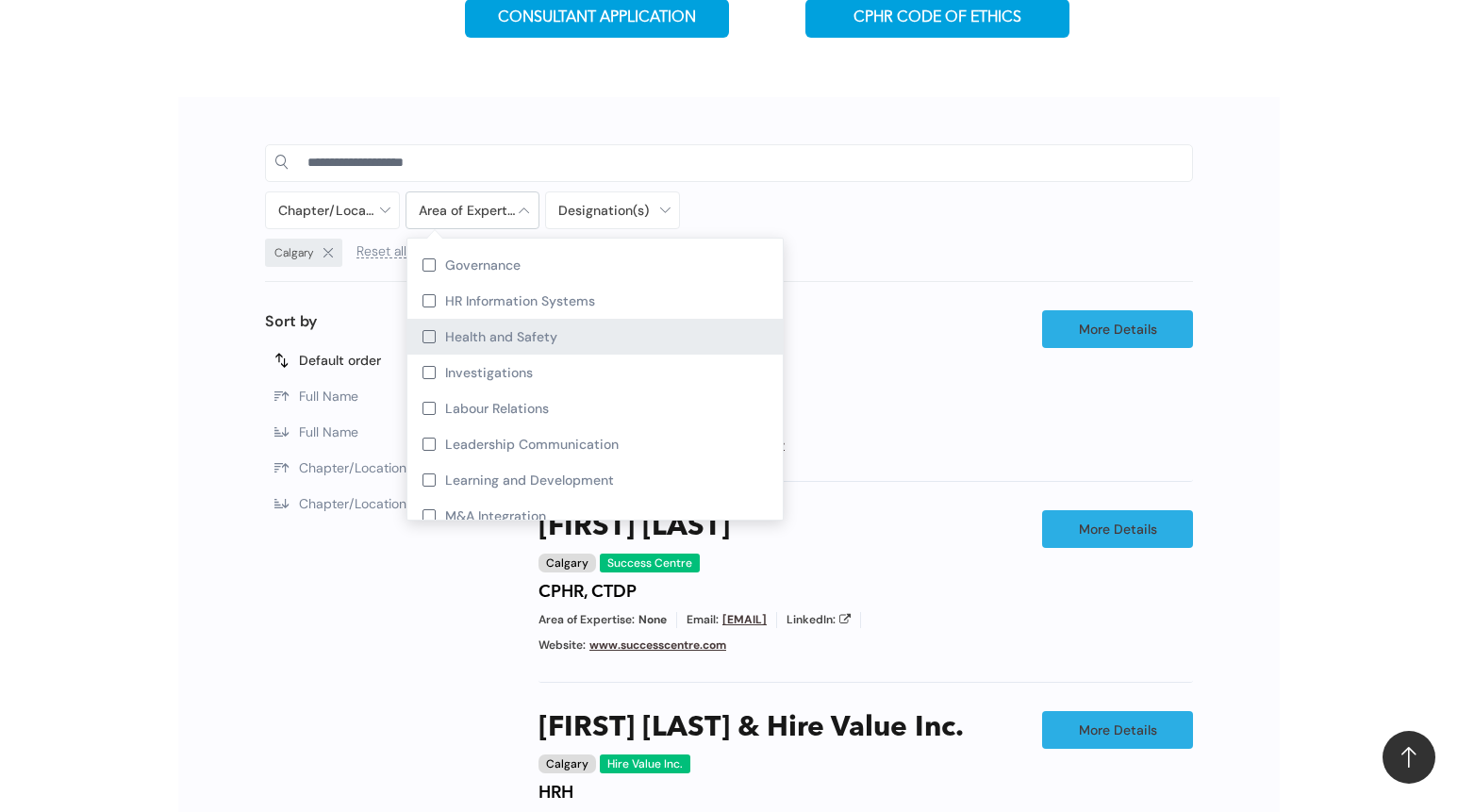 scroll, scrollTop: 377, scrollLeft: 0, axis: vertical 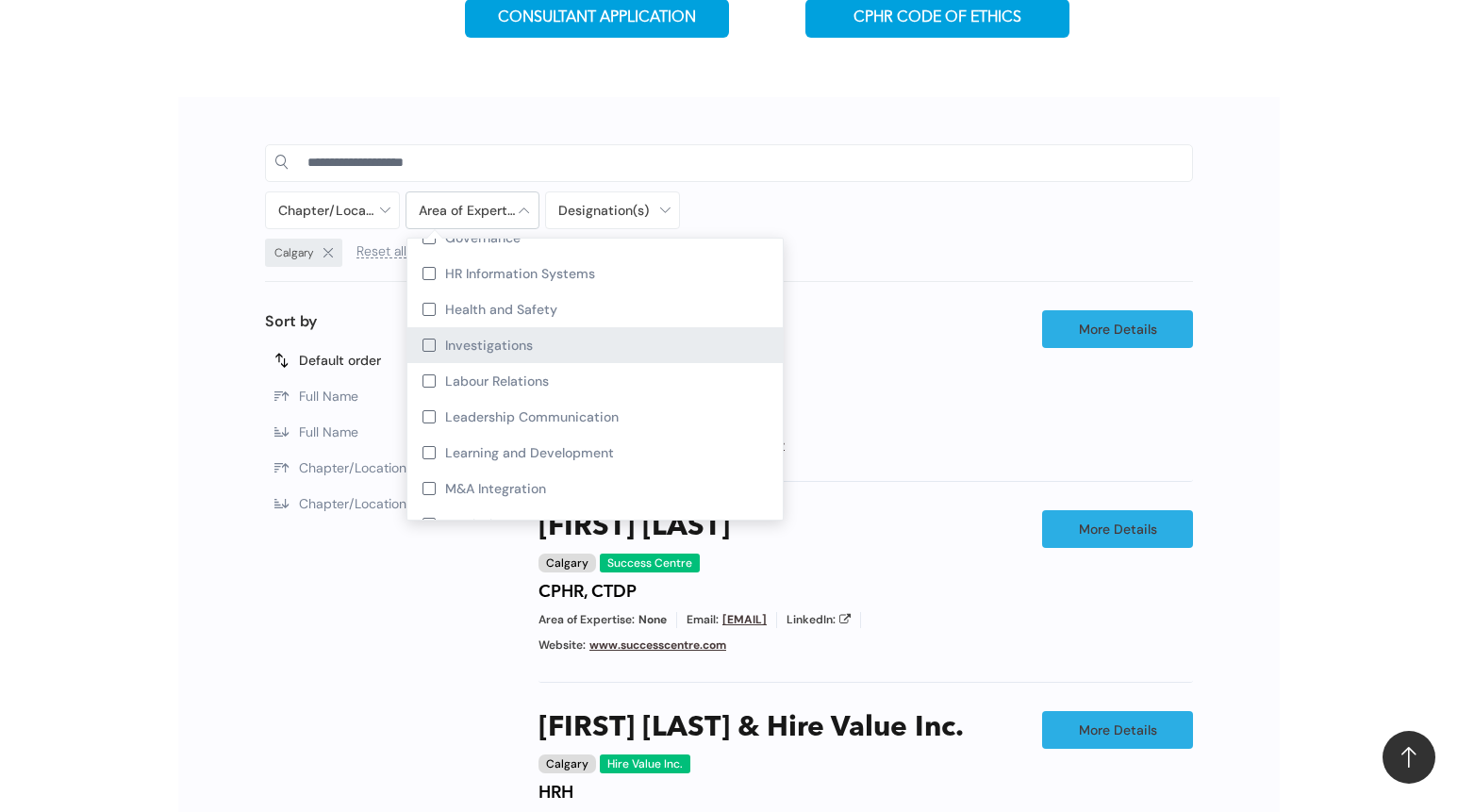 click on "Investigations" at bounding box center (595, 345) 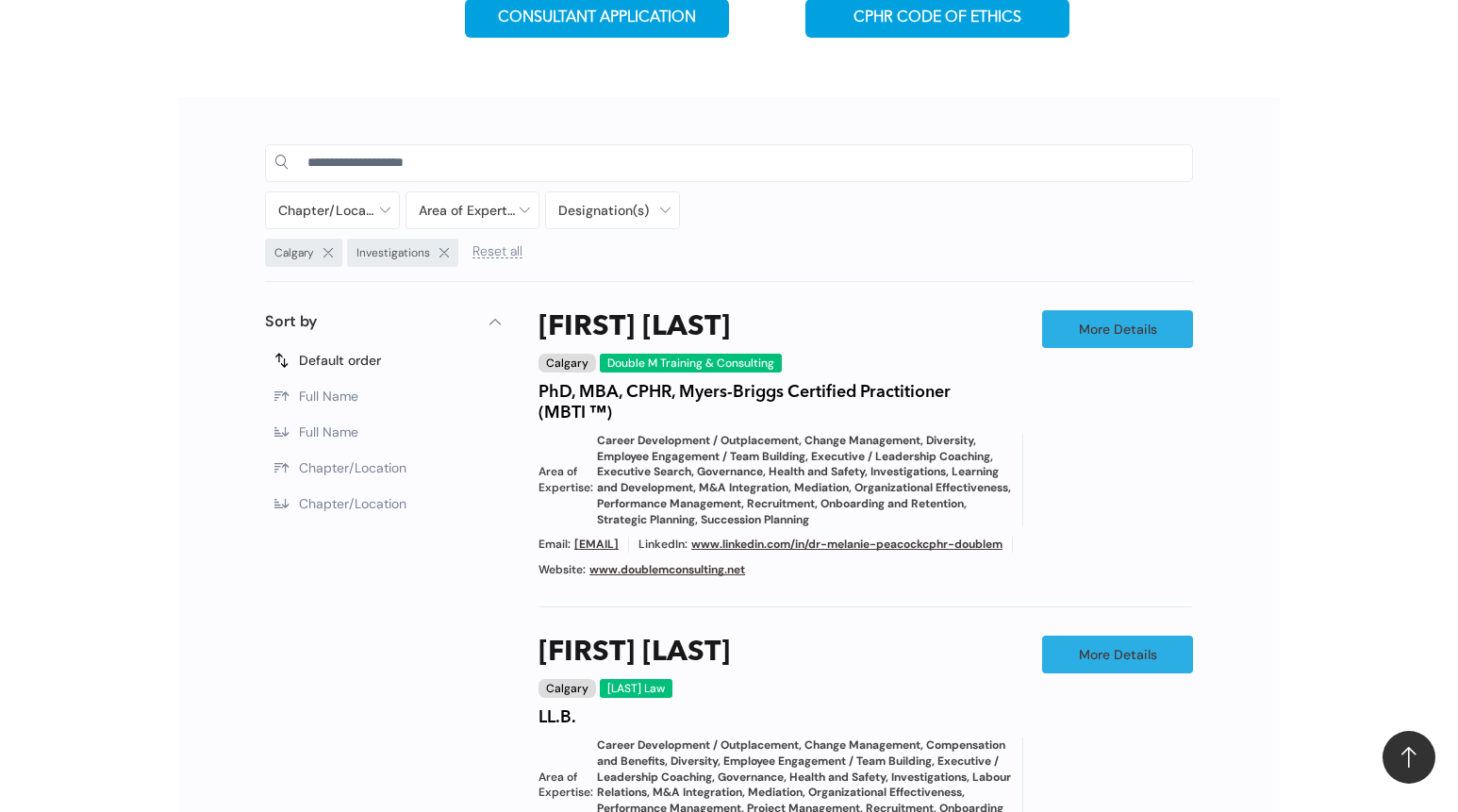 click on "Chapter/Location               Calgary   Central Alberta   Edmonton   Grande Prairie   Lethbridge   Medicine Hat   Wood Buffalo     No elements found. Consider changing the search query.   List is empty.      Area of Expertise               - Change Management
- Compensation and Benefits
- Diversity
- Employee Engagement / Team Building
- Executive / Leadership Coaching
- Governance
- Health and Safety
- Mediation
- Organizational Effectiveness
- Performance Management
- Project Management
- Recruitment   Career Development / Outplacement   Career Development/Outplacement   Change Management   Compensation and Benefits   Diversity   Employee Engagement / Team Building   Executive / Leadership Coaching   Executive Search   Executive/Leadership Coaching   Governance   HR Information Systems   Health and Safety   Investigations   Labour Relations   Leadership Communication   Learning and Development   M&A Integration   Mediation   None   Onboarding and Retention     Organizational Effectiveness" at bounding box center (729, 932) 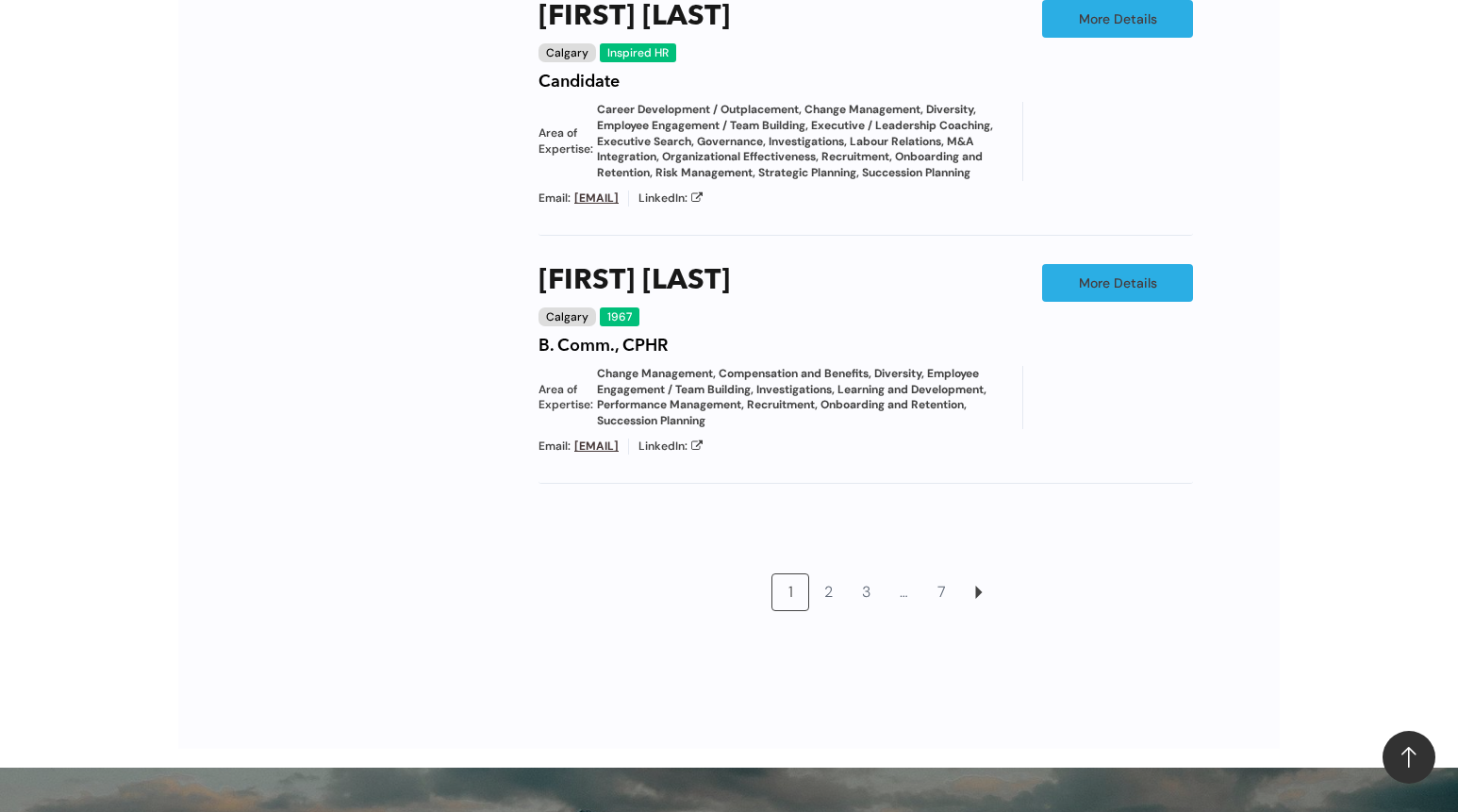 scroll, scrollTop: 2041, scrollLeft: 0, axis: vertical 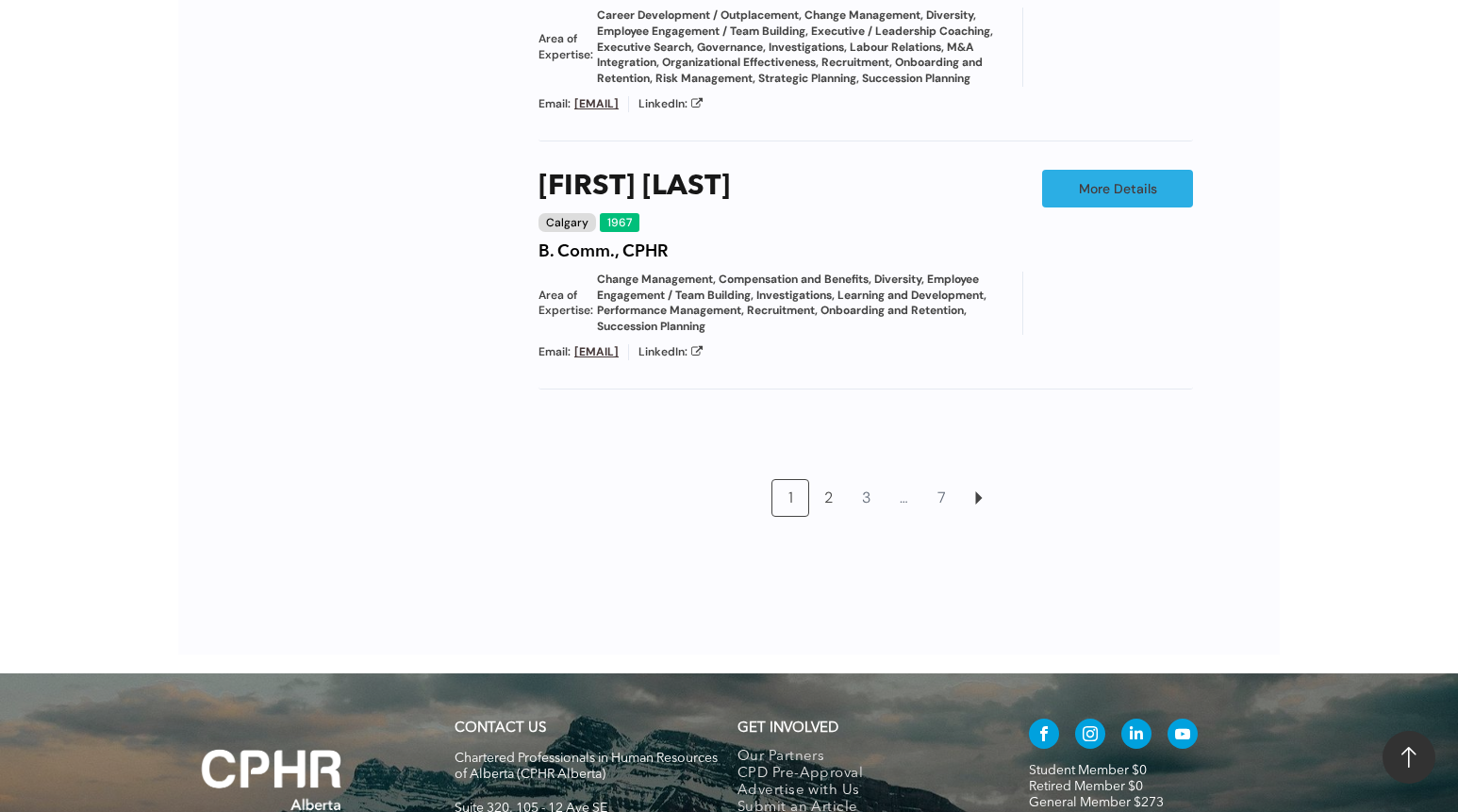 click on "2" at bounding box center (828, 498) 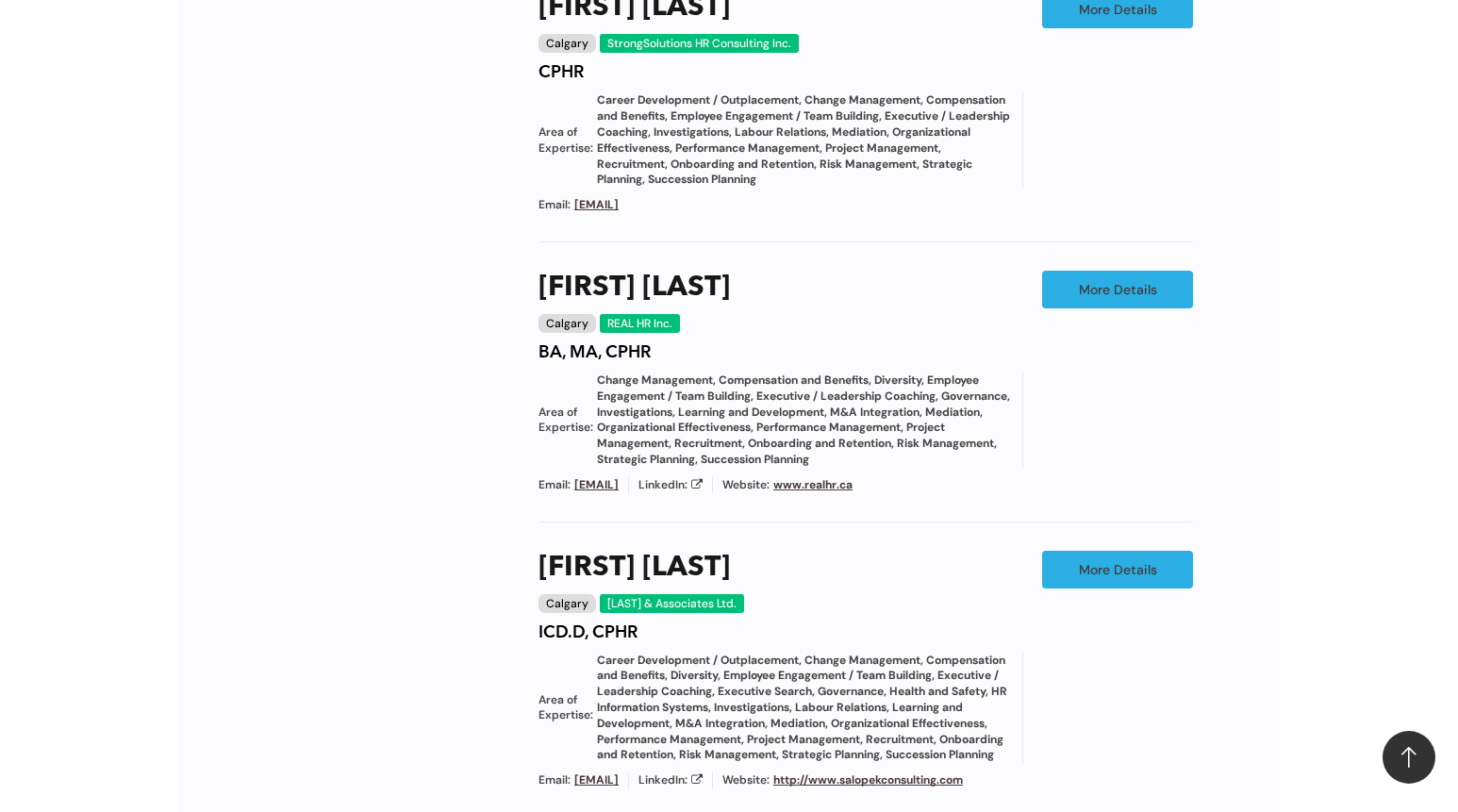 scroll, scrollTop: 1758, scrollLeft: 0, axis: vertical 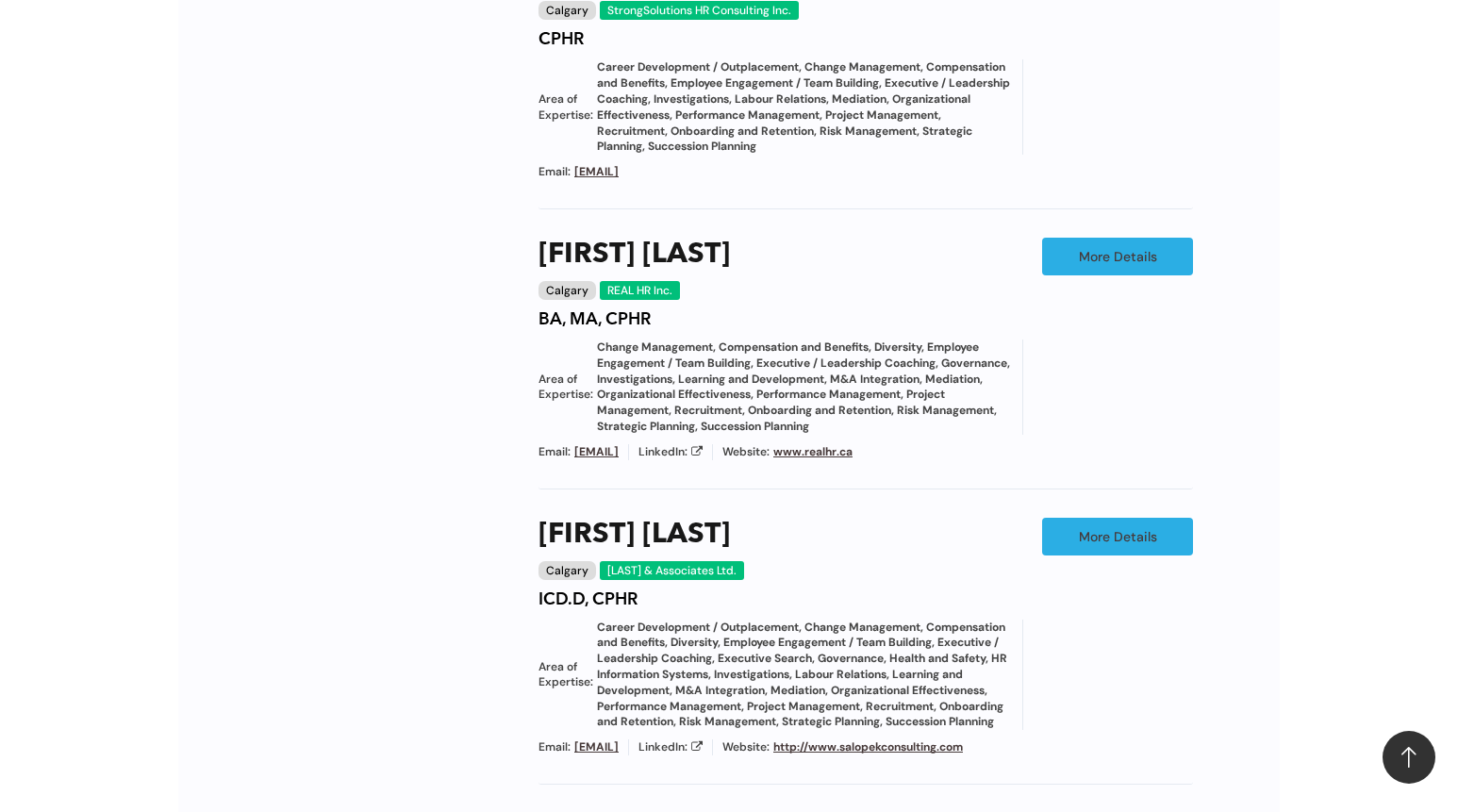 click on "www.realhr.ca" at bounding box center (813, 452) 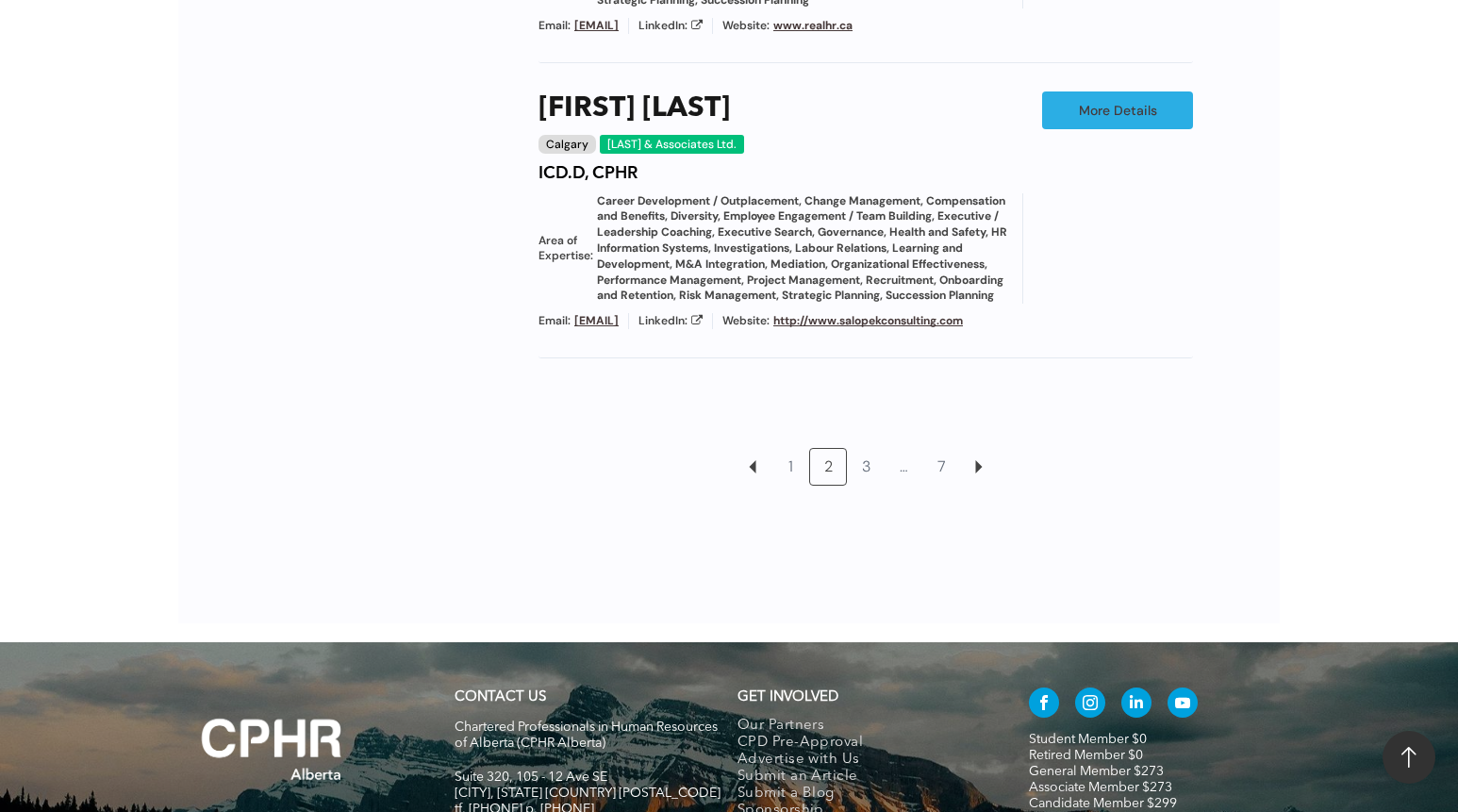 scroll, scrollTop: 2229, scrollLeft: 0, axis: vertical 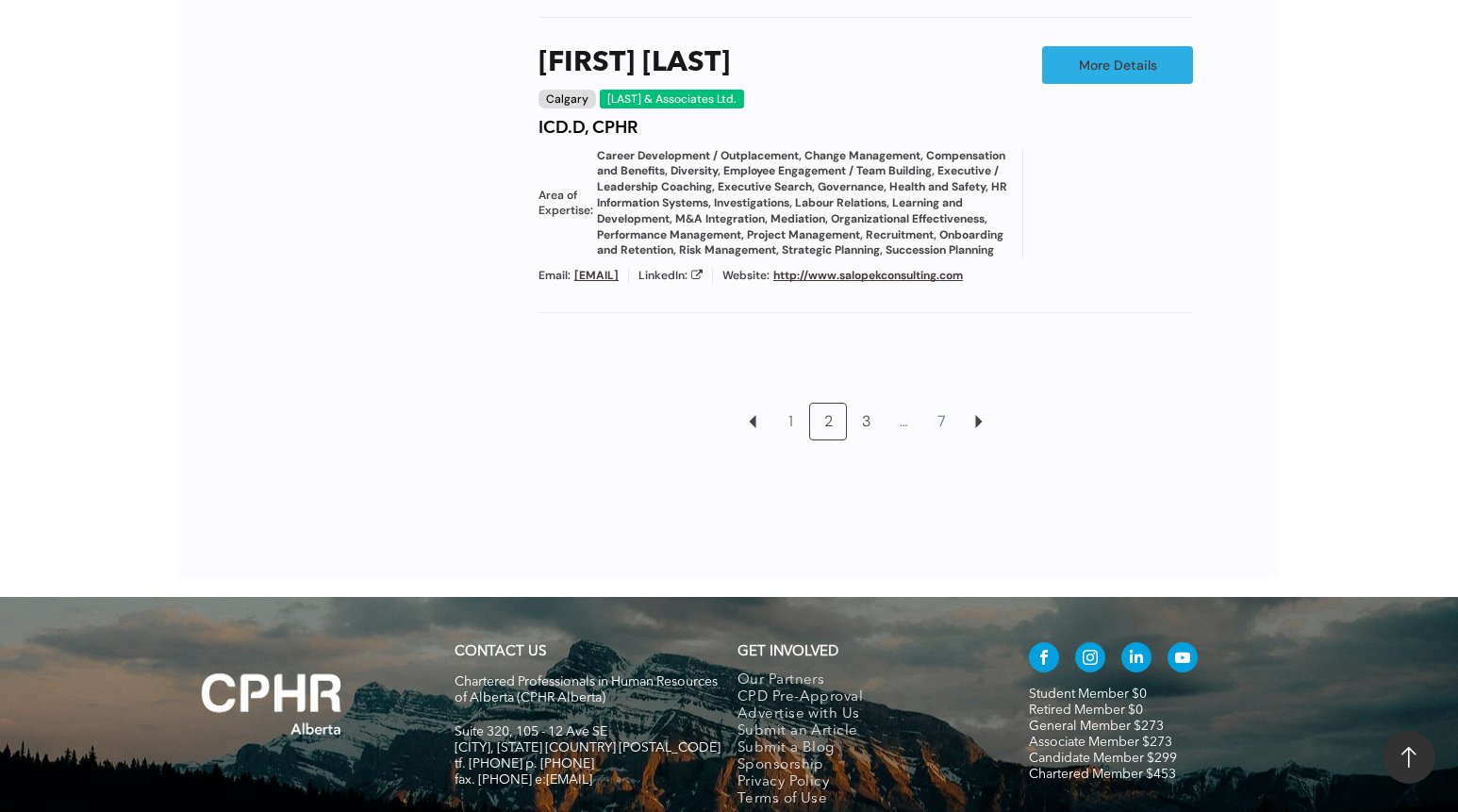 click on "3" at bounding box center [866, 422] 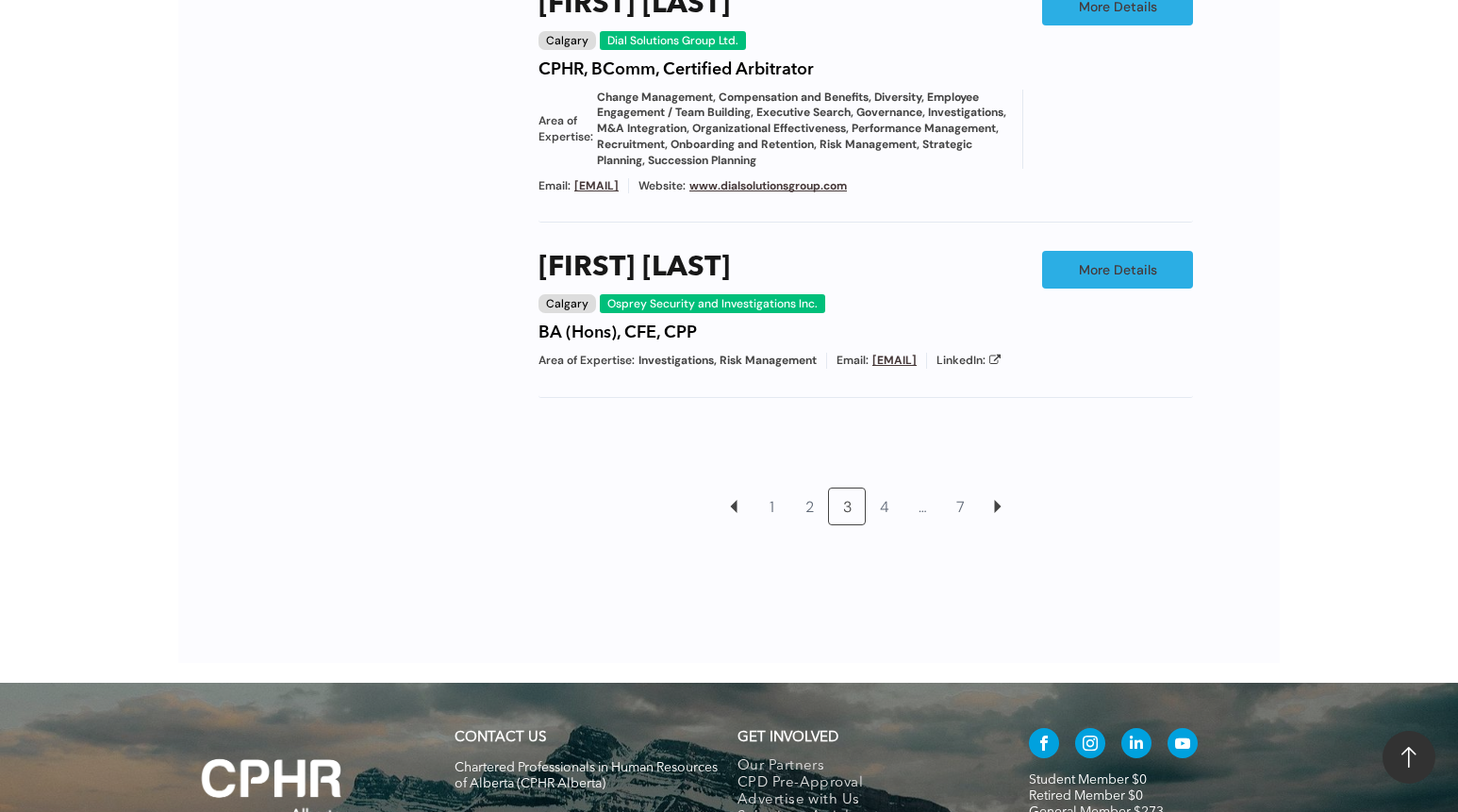 scroll, scrollTop: 1664, scrollLeft: 0, axis: vertical 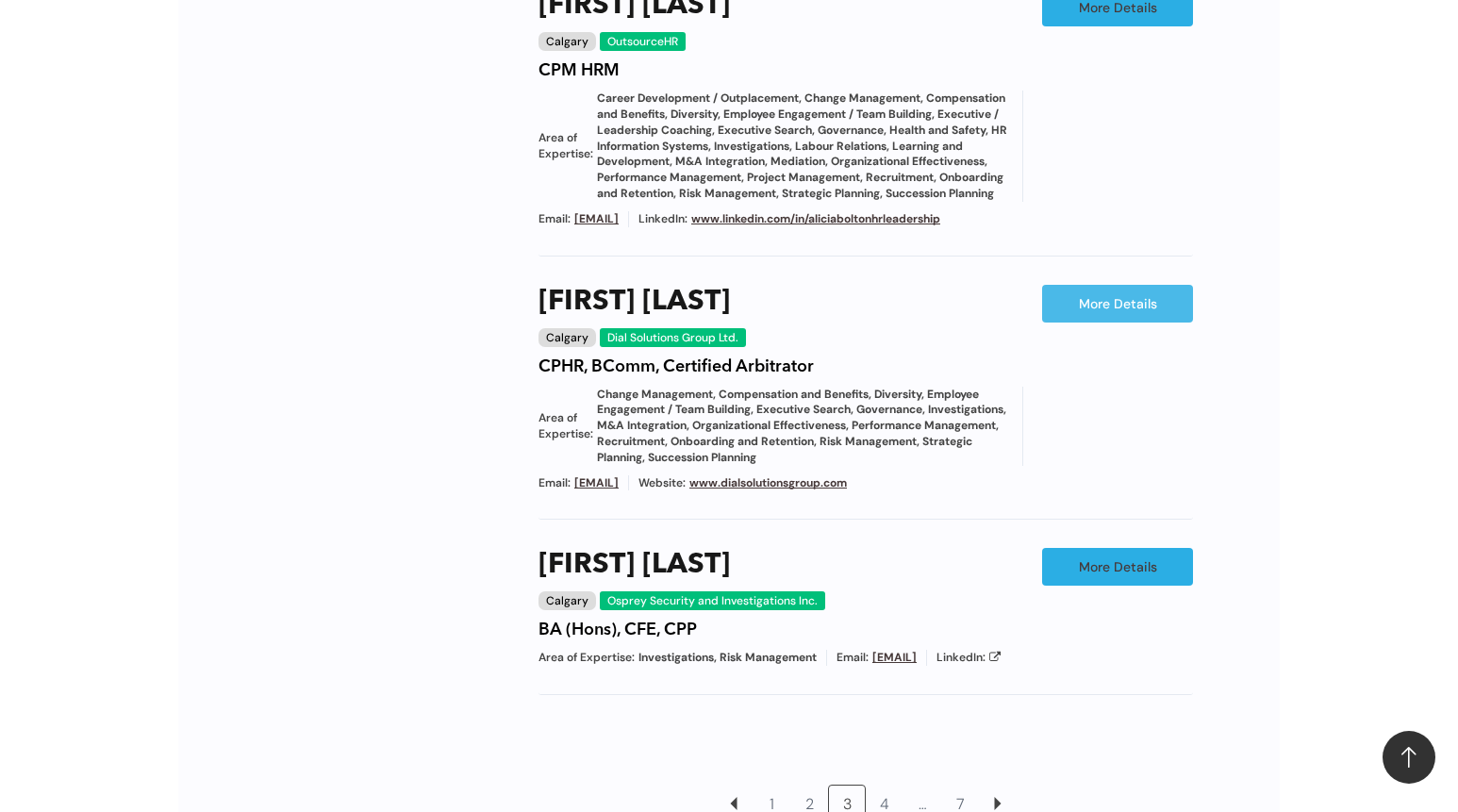 click on "More Details" at bounding box center [1118, 304] 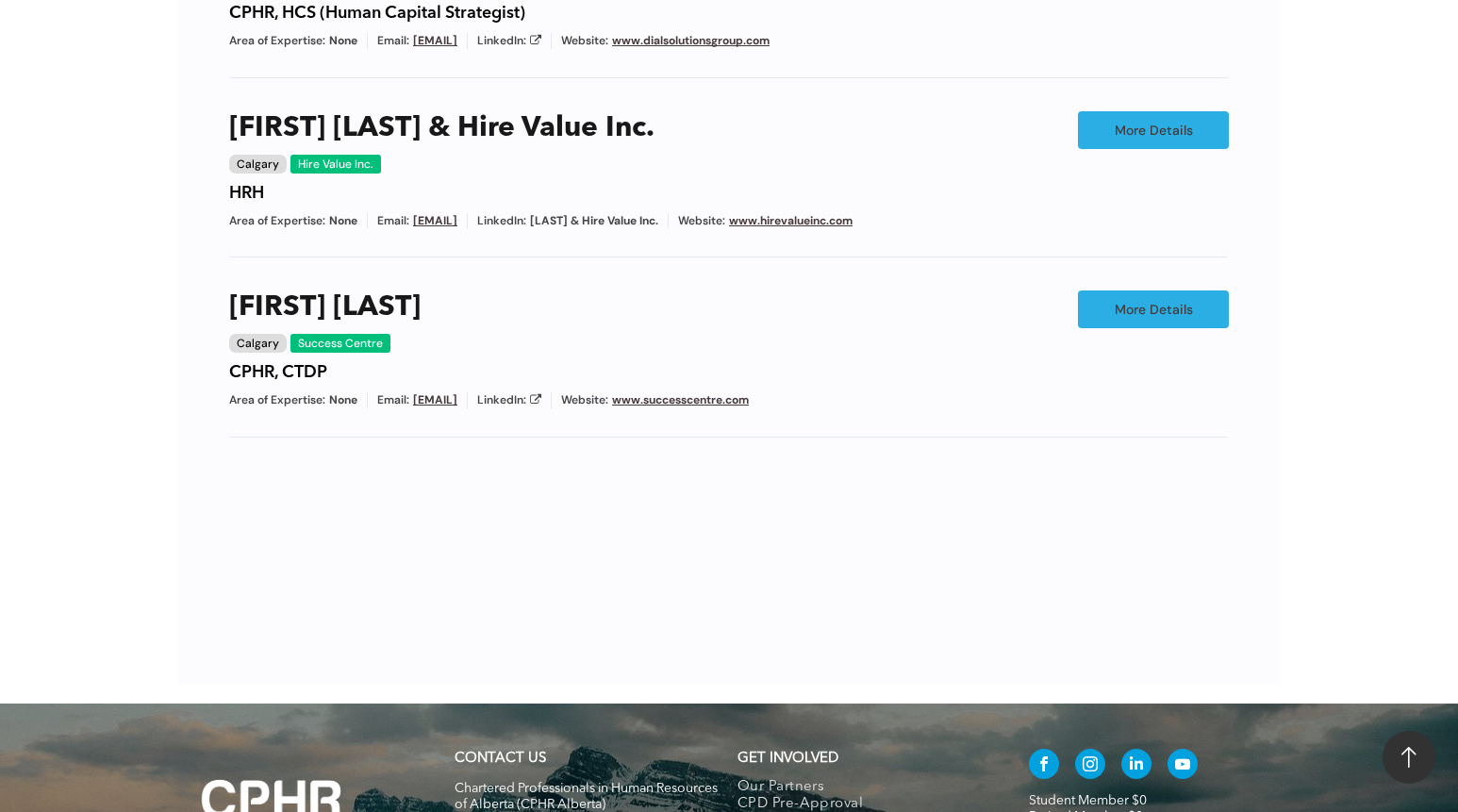 scroll, scrollTop: 2212, scrollLeft: 0, axis: vertical 